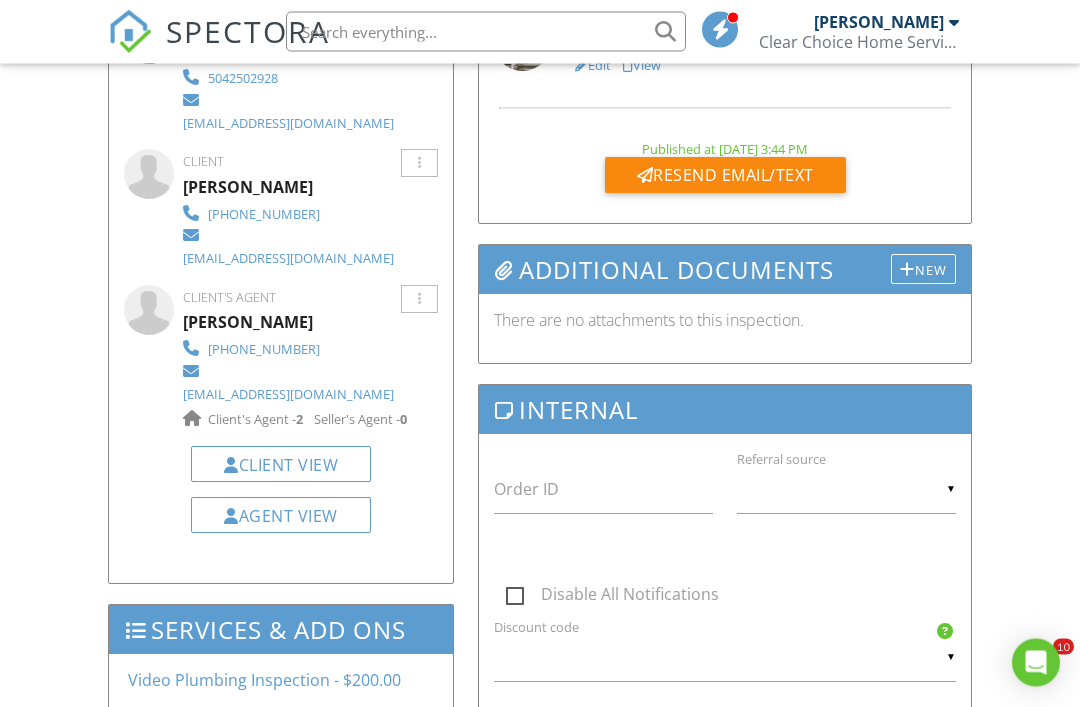 scroll, scrollTop: 675, scrollLeft: 0, axis: vertical 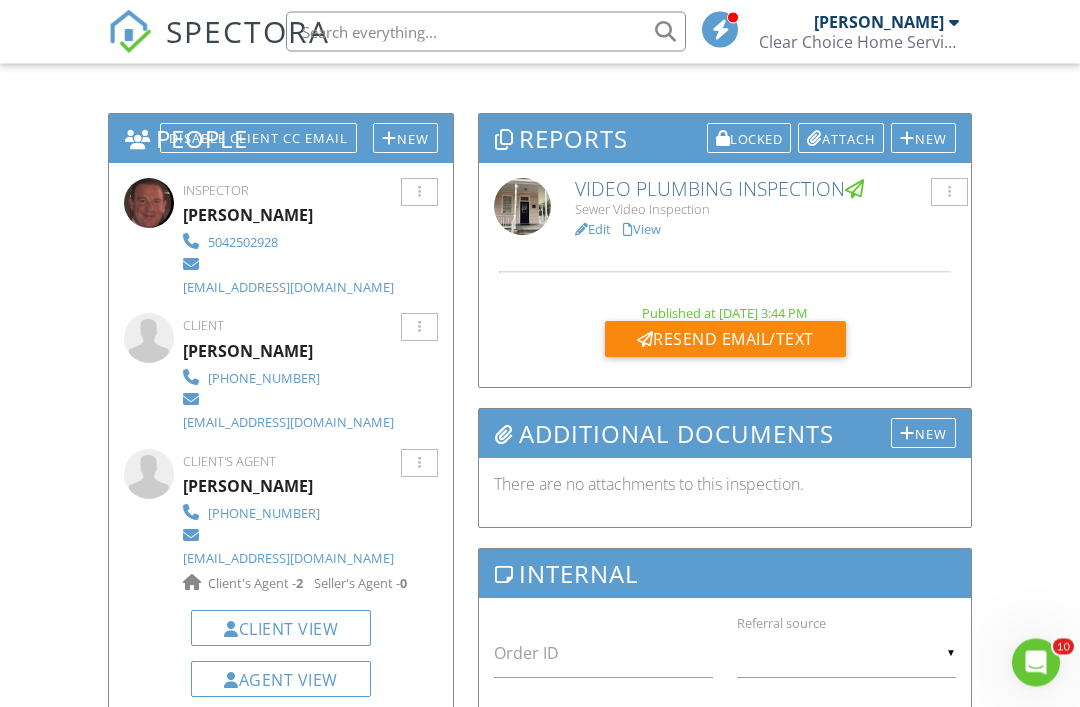 click at bounding box center [419, 328] 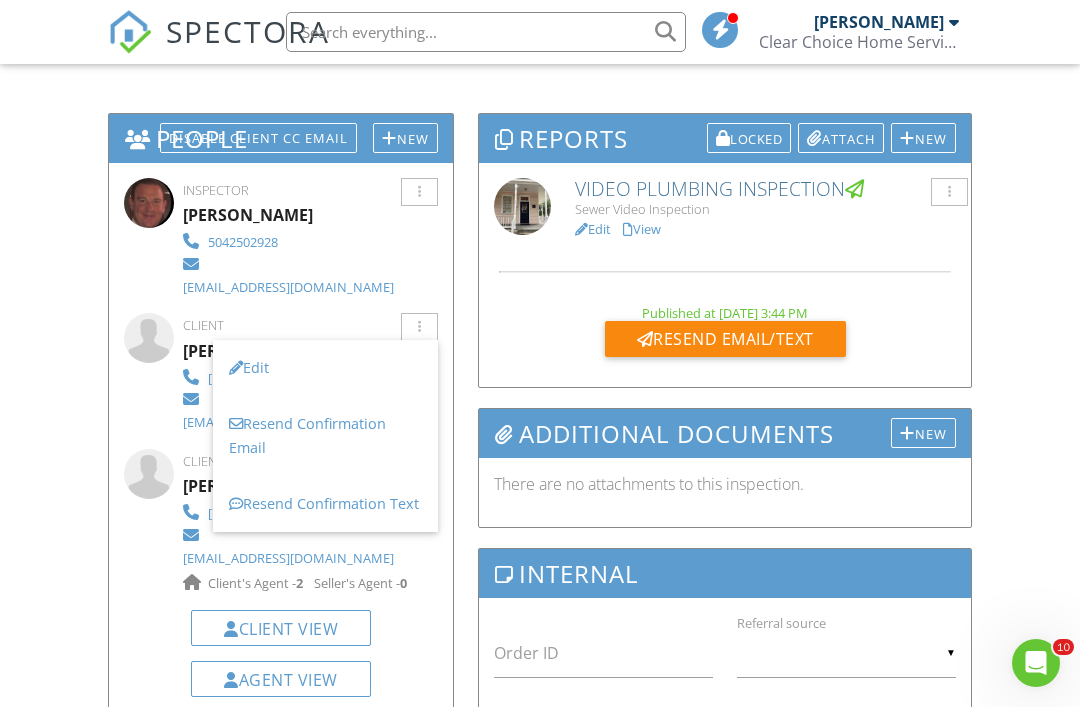 click on "Edit" at bounding box center [325, 368] 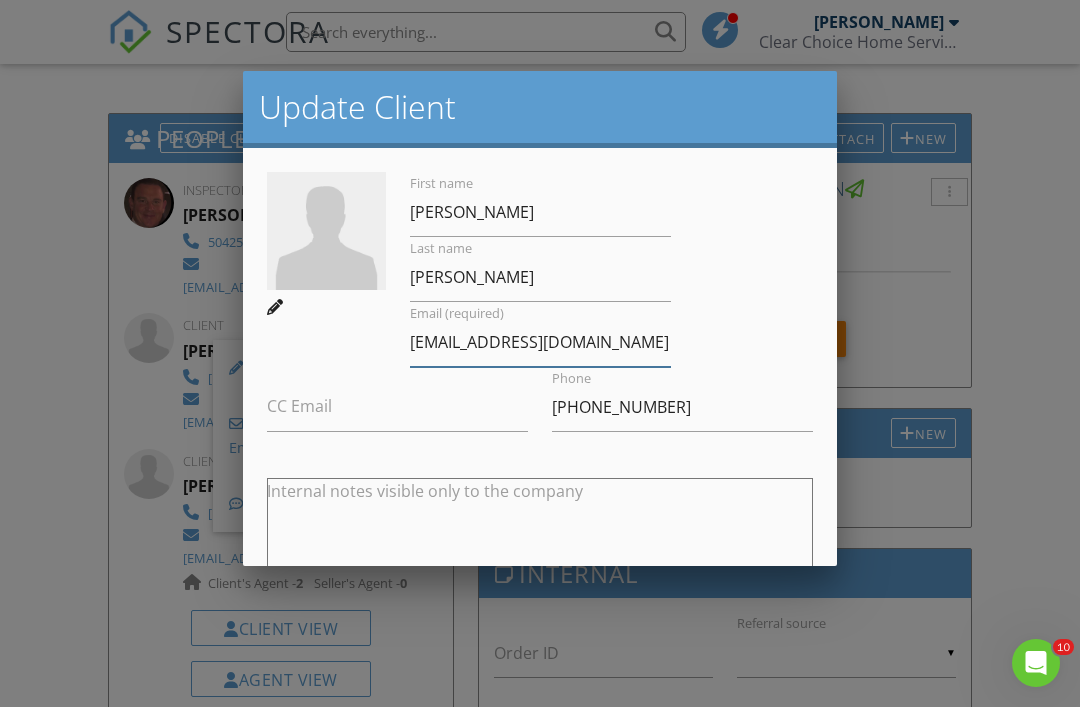 click on "garlandandersonmd@yahoo.com" at bounding box center (540, 342) 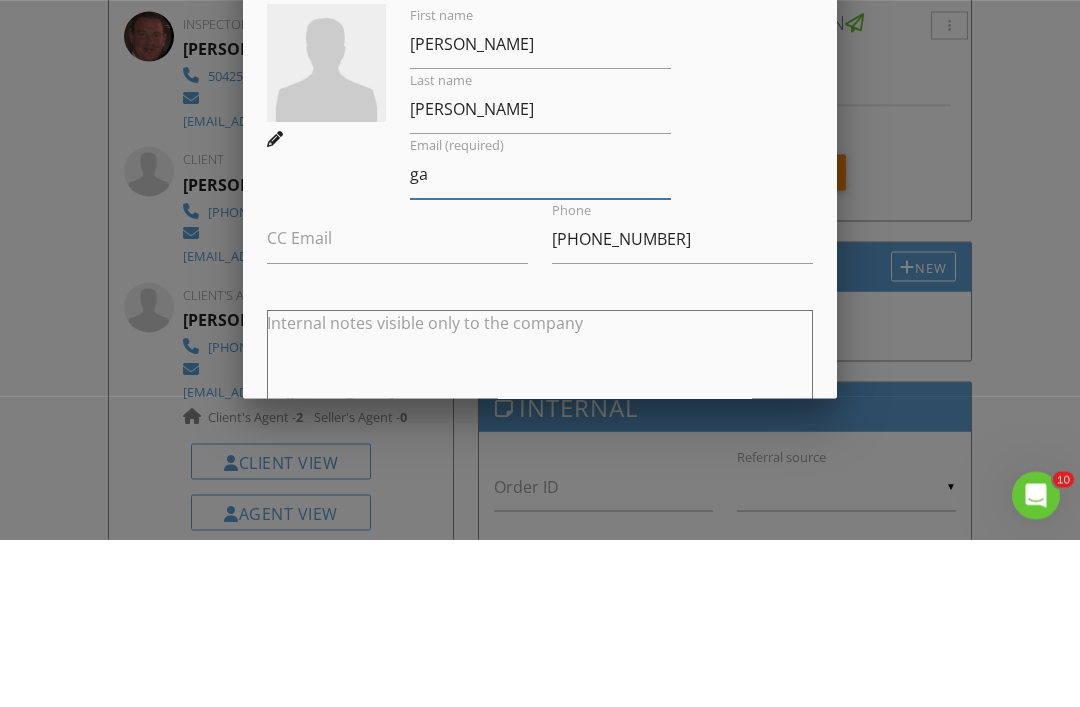 type on "g" 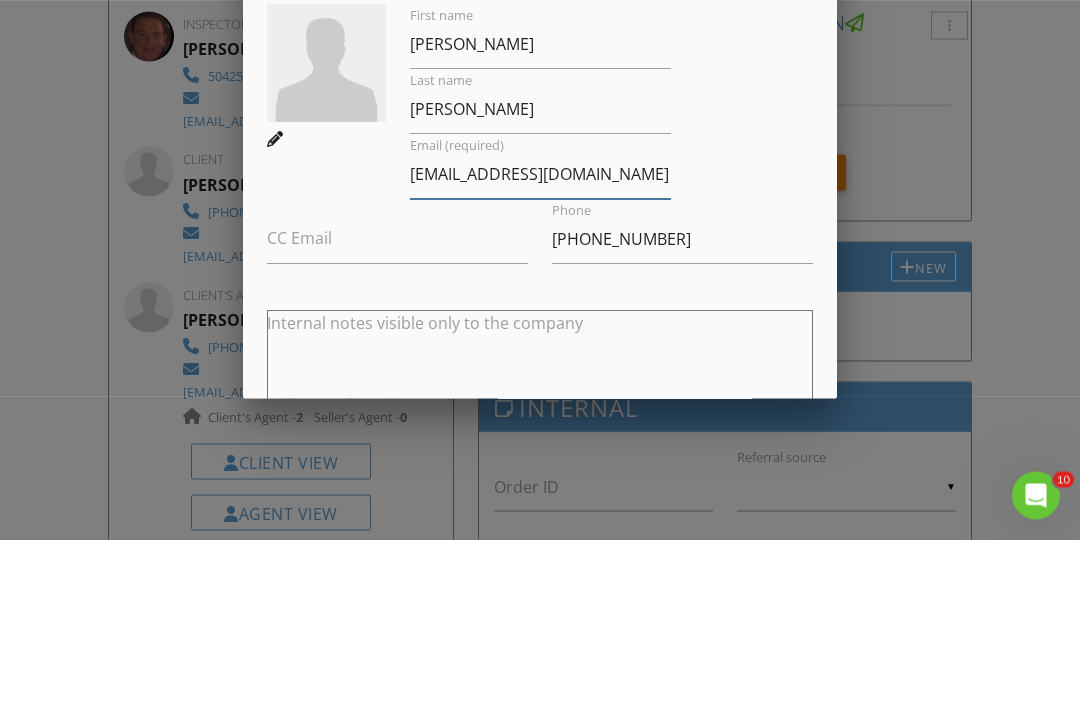 type on "Kathleenanderson@yahoo.com" 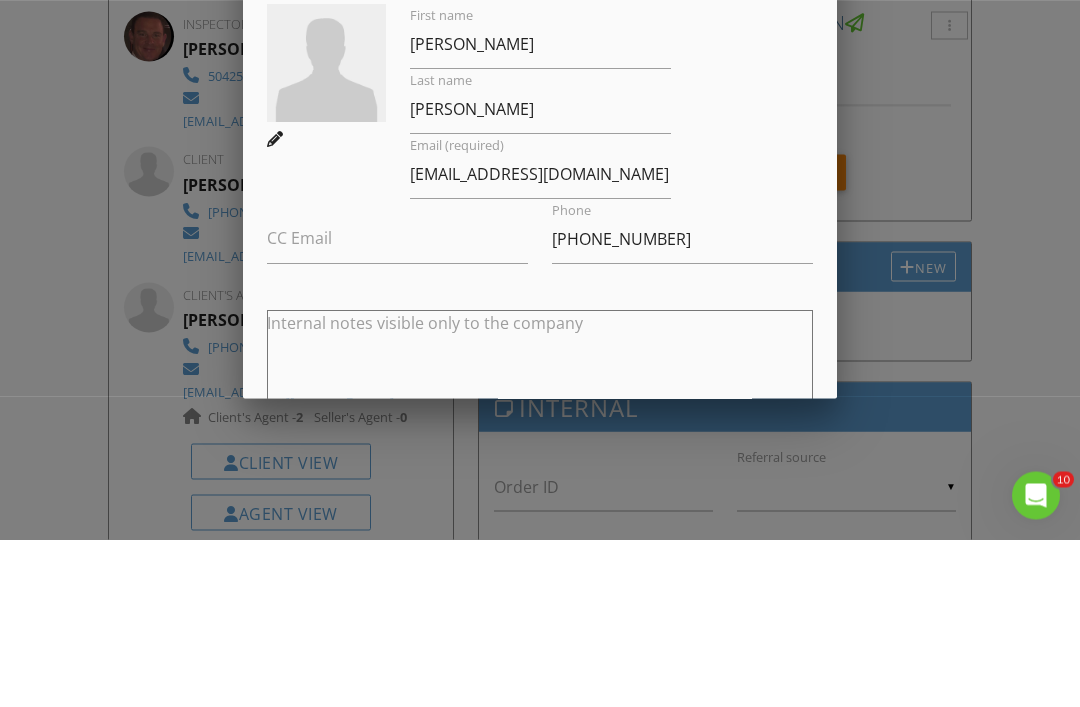 click on "CC Email" at bounding box center [299, 406] 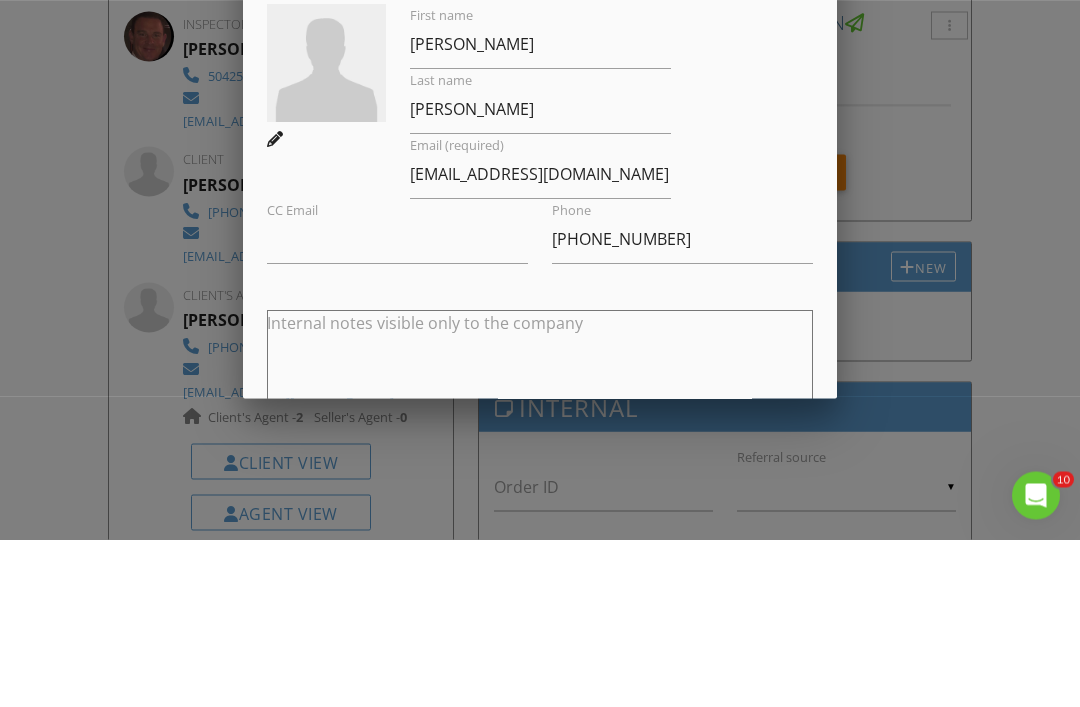 scroll, scrollTop: 661, scrollLeft: 0, axis: vertical 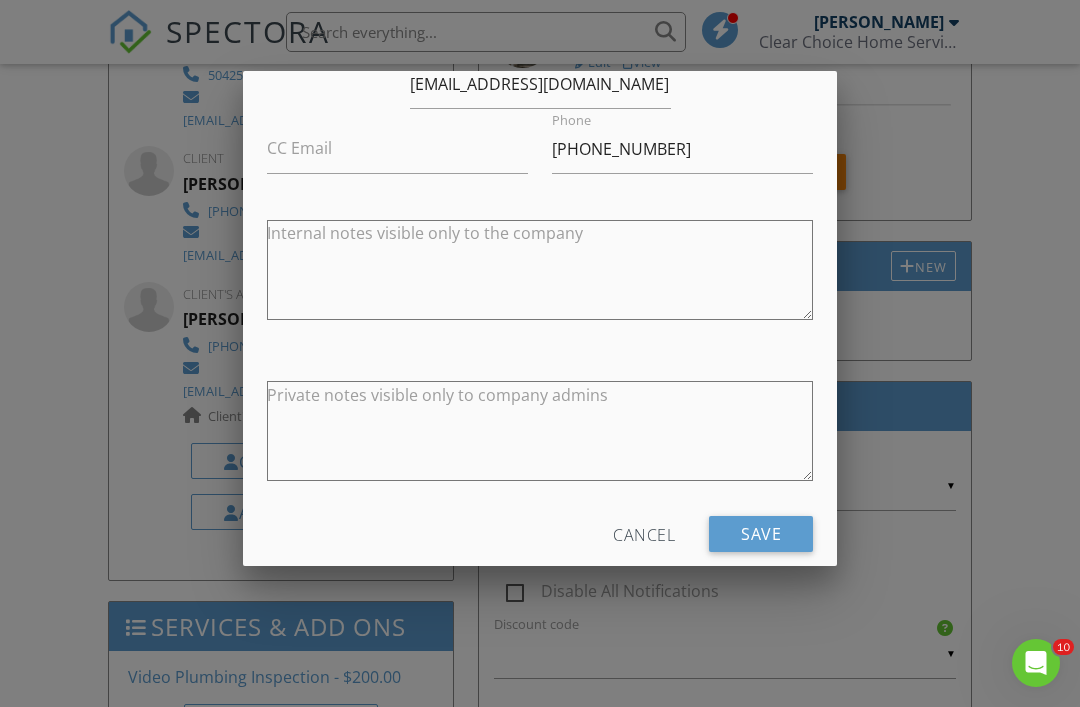 click on "Save" at bounding box center [761, 534] 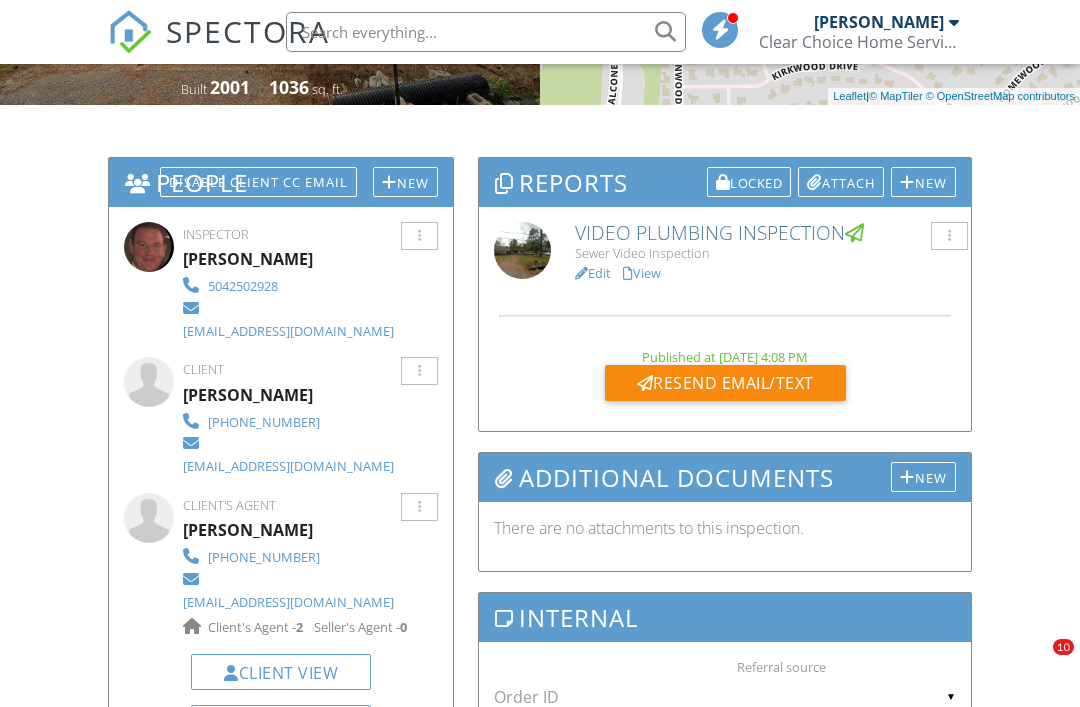 scroll, scrollTop: 484, scrollLeft: 0, axis: vertical 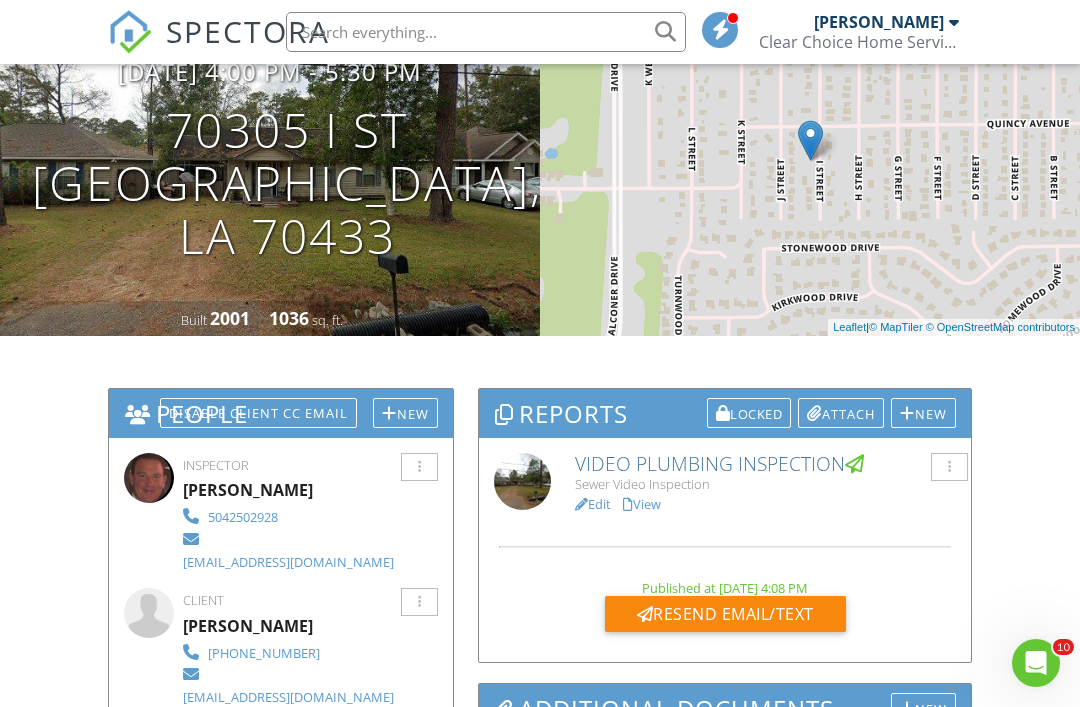 click on "Edit" at bounding box center (593, 504) 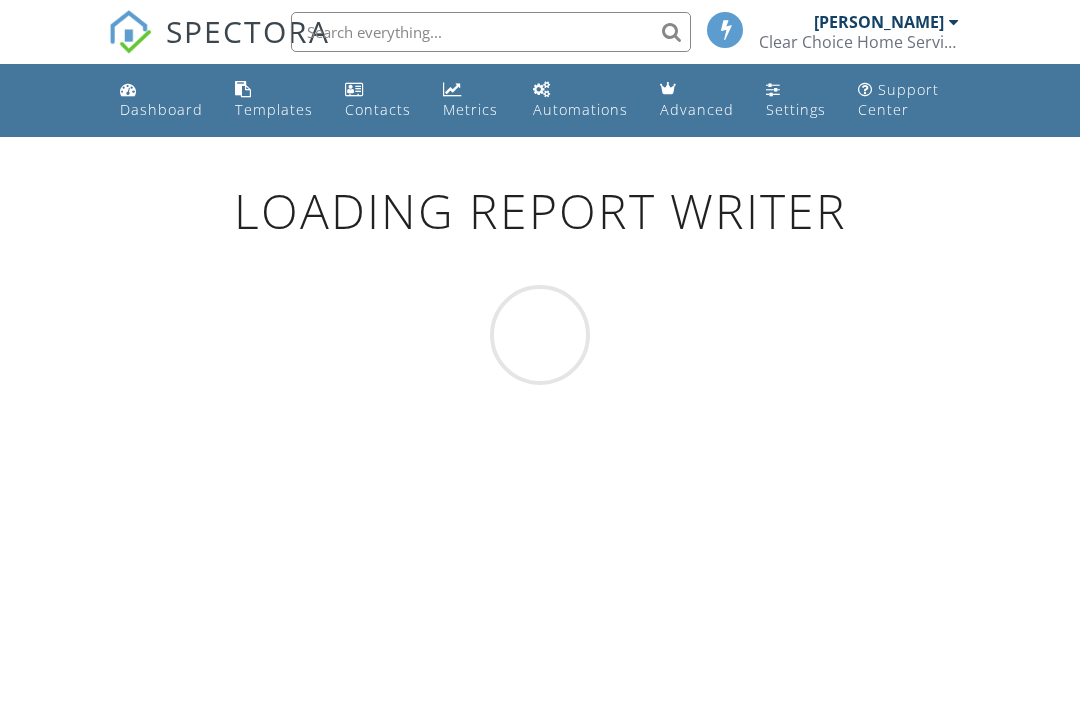 scroll, scrollTop: 0, scrollLeft: 0, axis: both 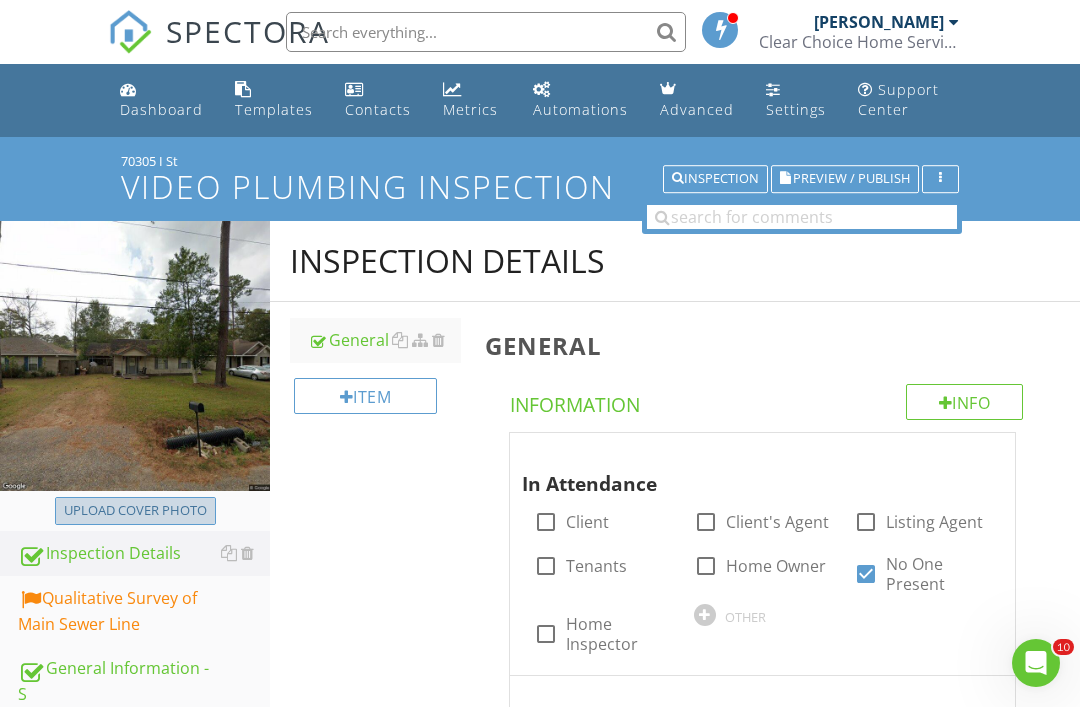 click on "Upload cover photo" at bounding box center [135, 511] 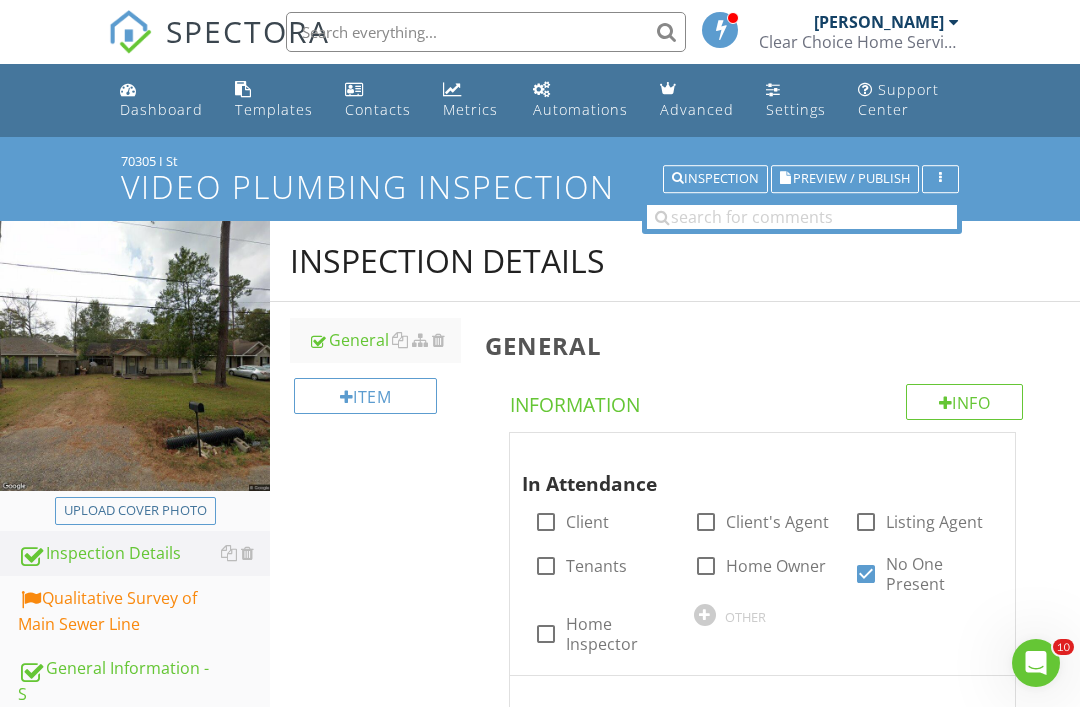 type on "C:\fakepath\IMG_5780.jpeg" 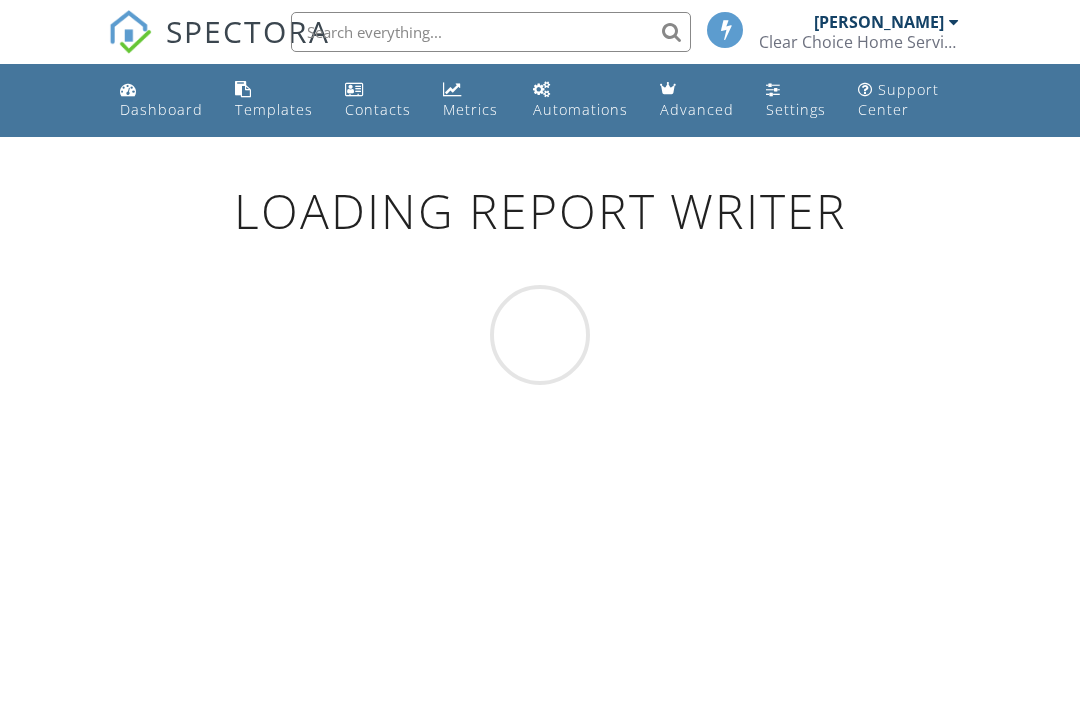 scroll, scrollTop: 0, scrollLeft: 0, axis: both 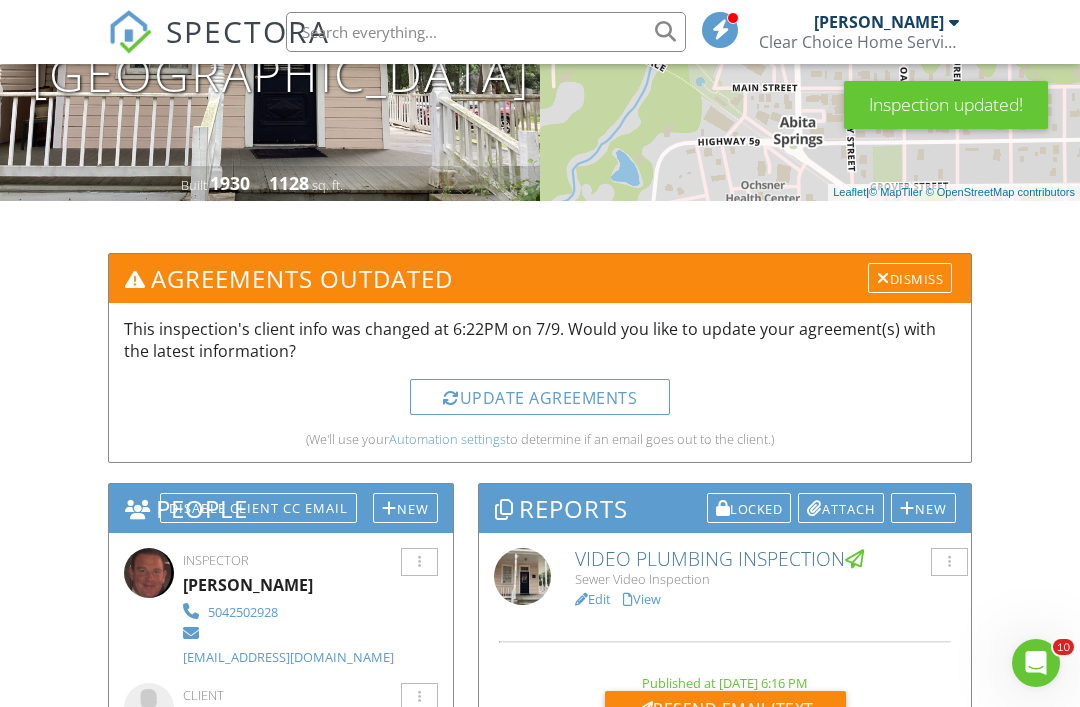 click on "Update Agreements" at bounding box center [540, 397] 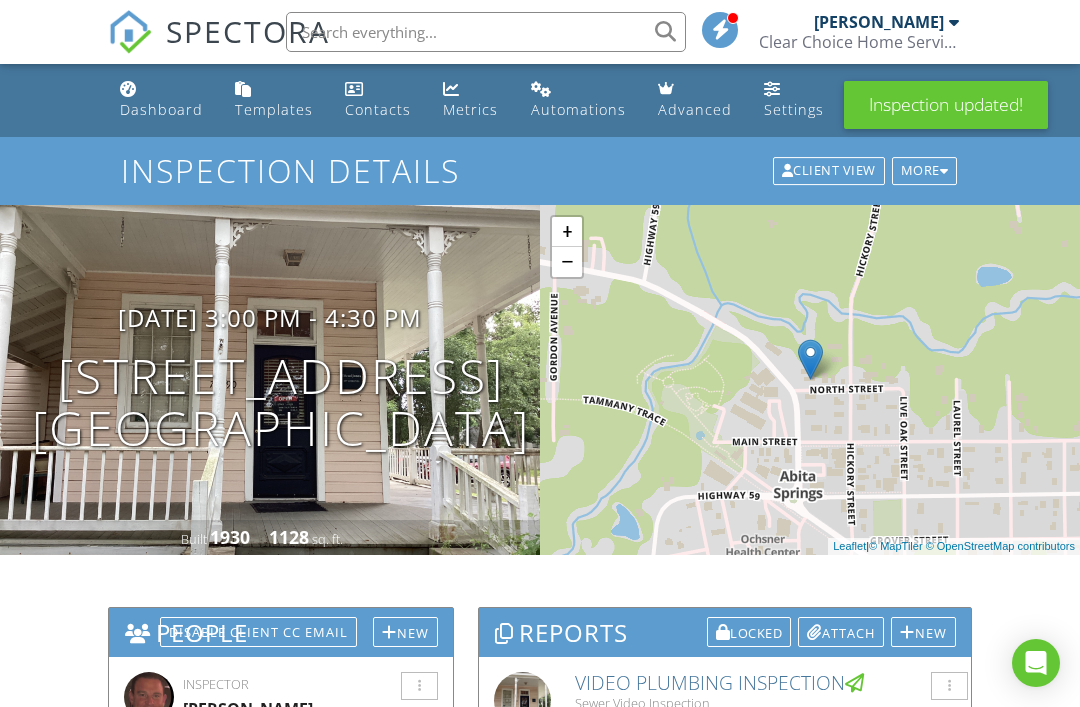 scroll, scrollTop: 0, scrollLeft: 0, axis: both 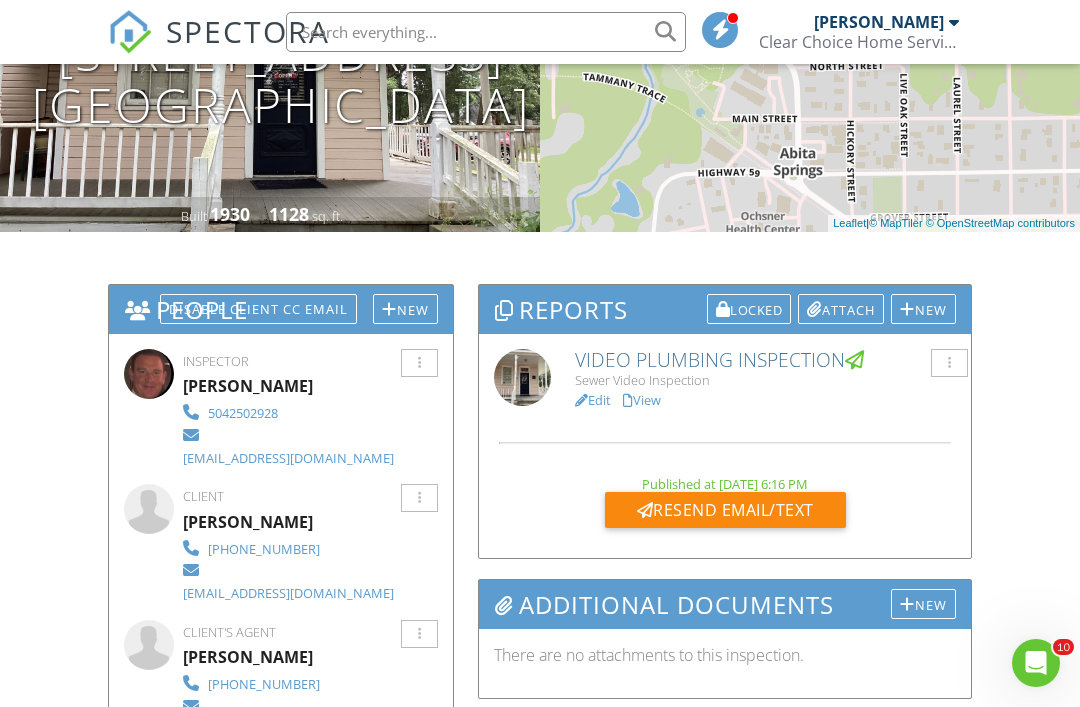 click on "Resend Email/Text" at bounding box center (725, 510) 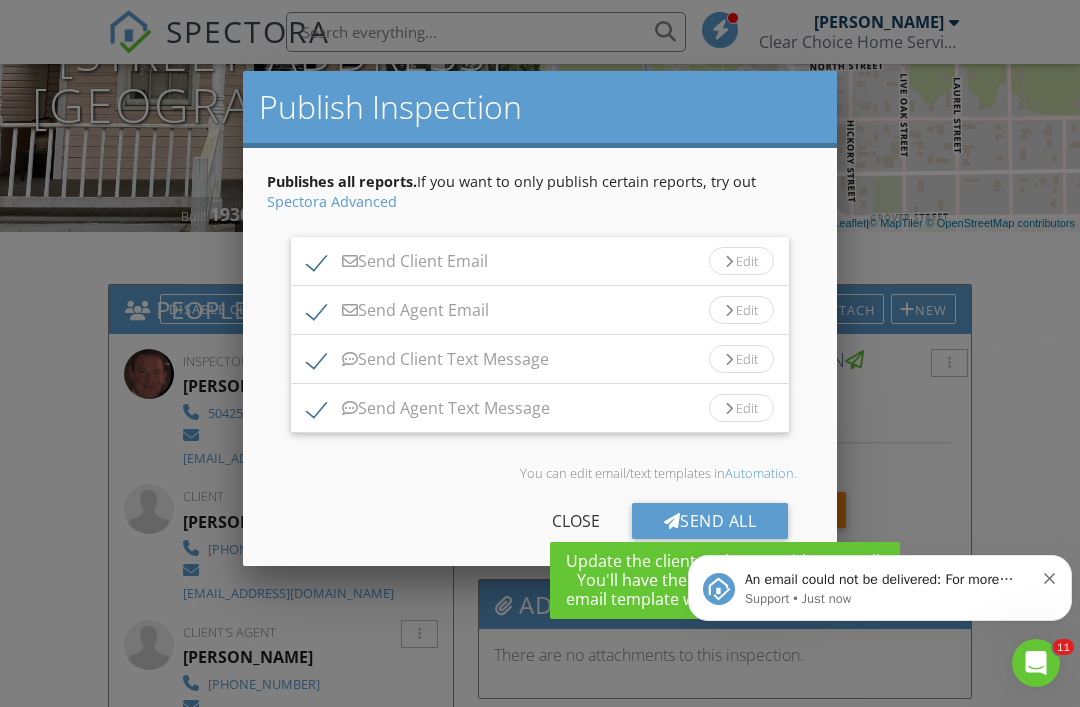 scroll, scrollTop: 0, scrollLeft: 0, axis: both 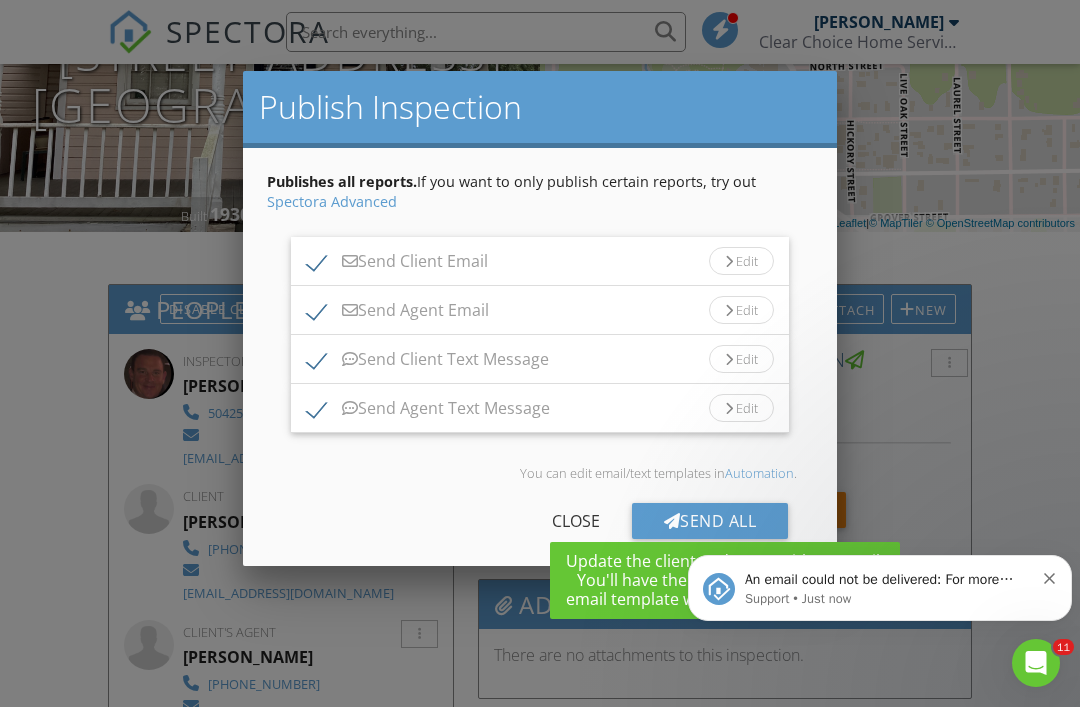 click on "Send Agent Text Message" at bounding box center (428, 411) 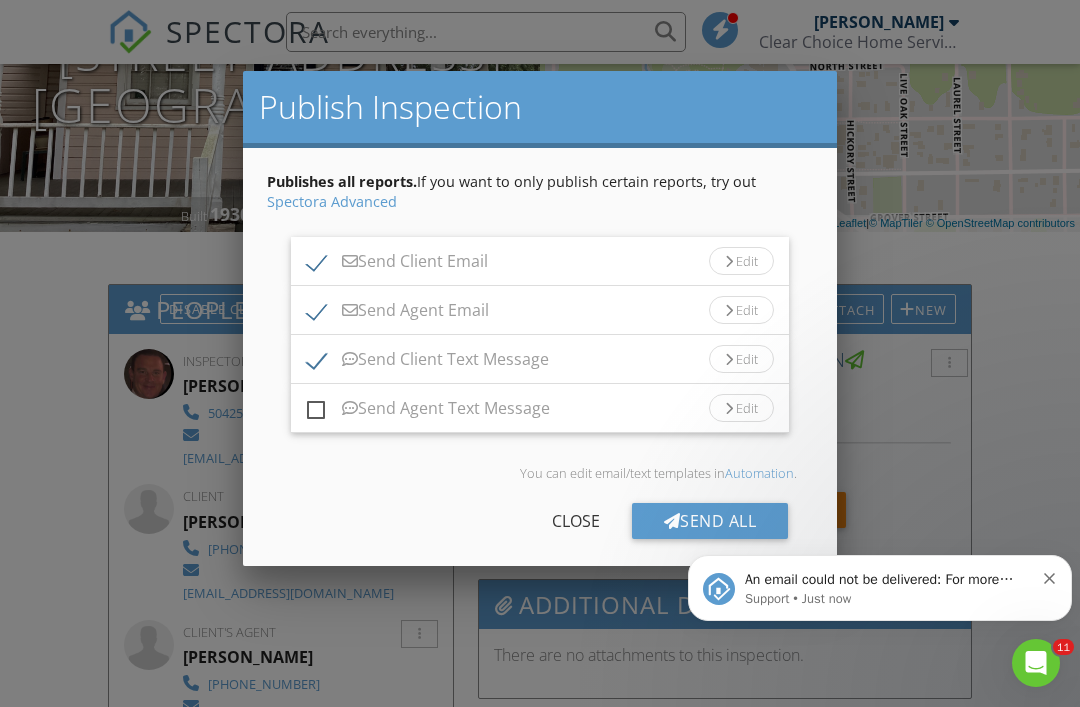 click on "Send Agent Email" at bounding box center [398, 313] 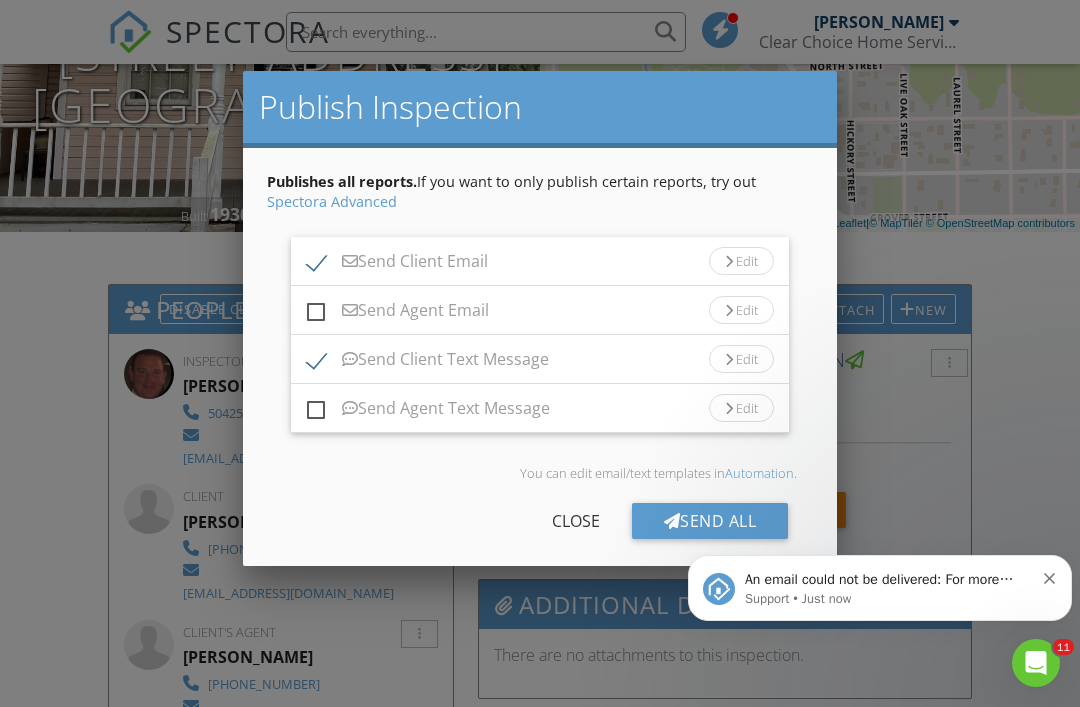 click on "Send All" at bounding box center (710, 521) 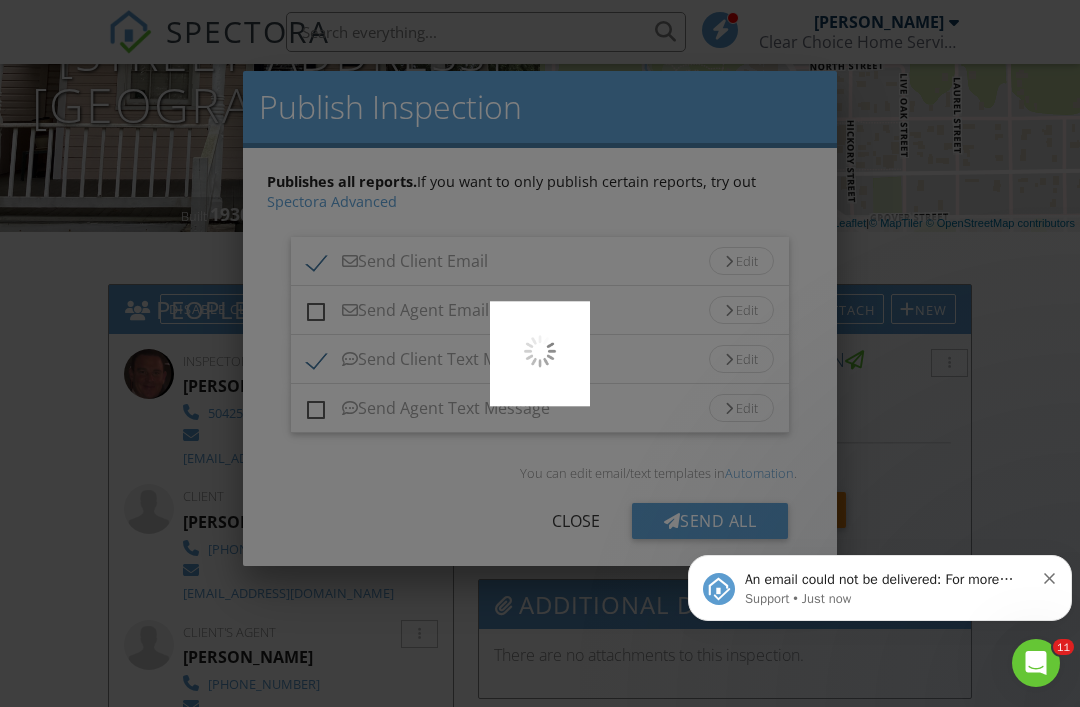 click on "An email could not be delivered:  For more information, view Why emails don't get delivered (Support Article)" at bounding box center (889, 580) 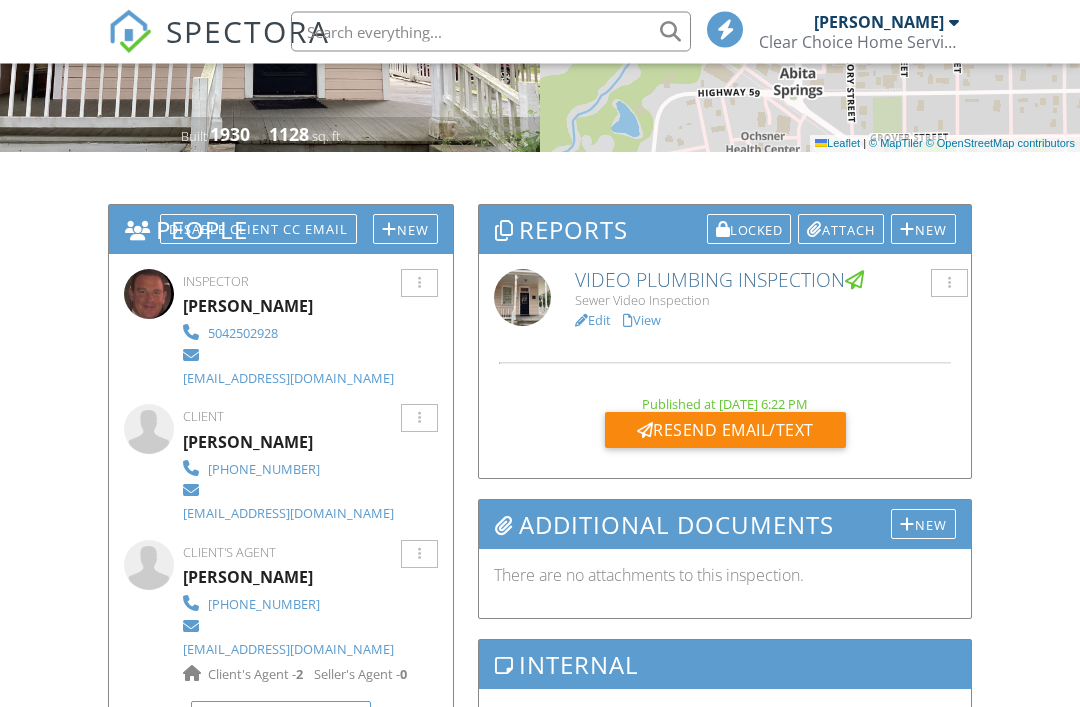 scroll, scrollTop: 1364, scrollLeft: 0, axis: vertical 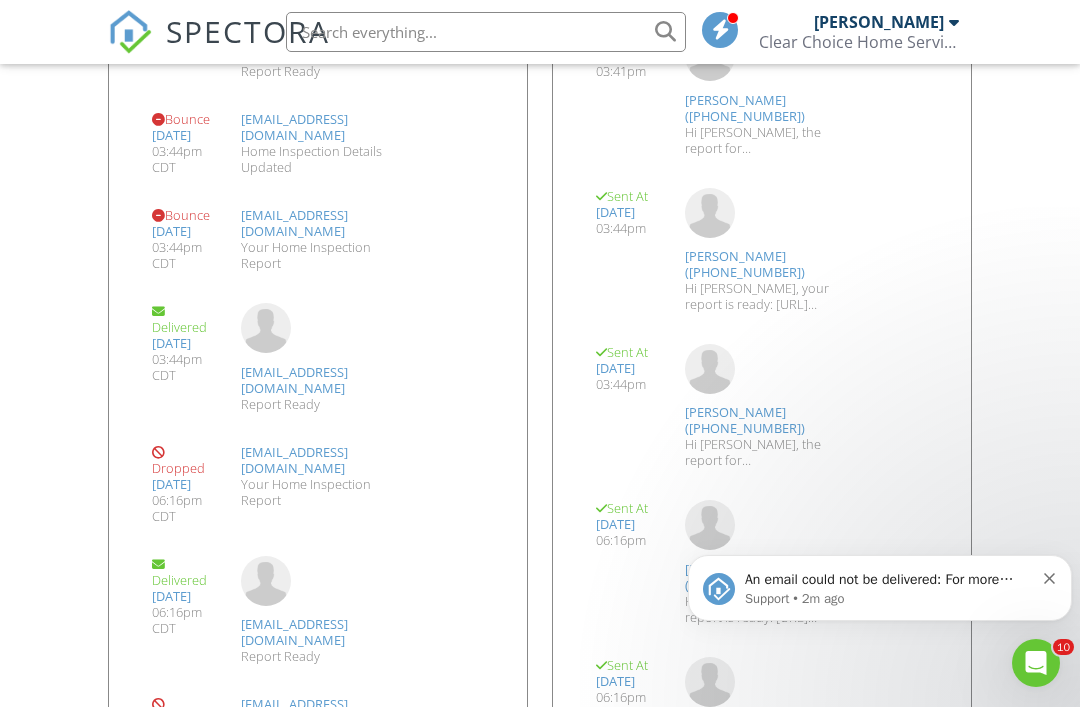click on "Dashboard
Templates
Contacts
Metrics
Automations
Advanced
Settings
Support Center
Inspection Details
Client View
More
Property Details
Reschedule
Reorder / Copy
Share
Cancel
Delete
Print Order
Convert to V10
Disable Pass on CC Fees
View Change Log
07/09/2025  3:00 pm
- 4:30 pm
72090 Maple St
Abita Springs, LA 70420
Built
1930
1128
sq. ft.
+ −  Leaflet   |   © MapTiler   © OpenStreetMap contributors
All emails and texts are disabled for this inspection!
All emails and texts have been disabled for this inspection. This may have happened due to someone manually disabling them or this inspection being unconfirmed when it was scheduled. To re-enable emails and texts for this inspection, click the button below." at bounding box center [540, -739] 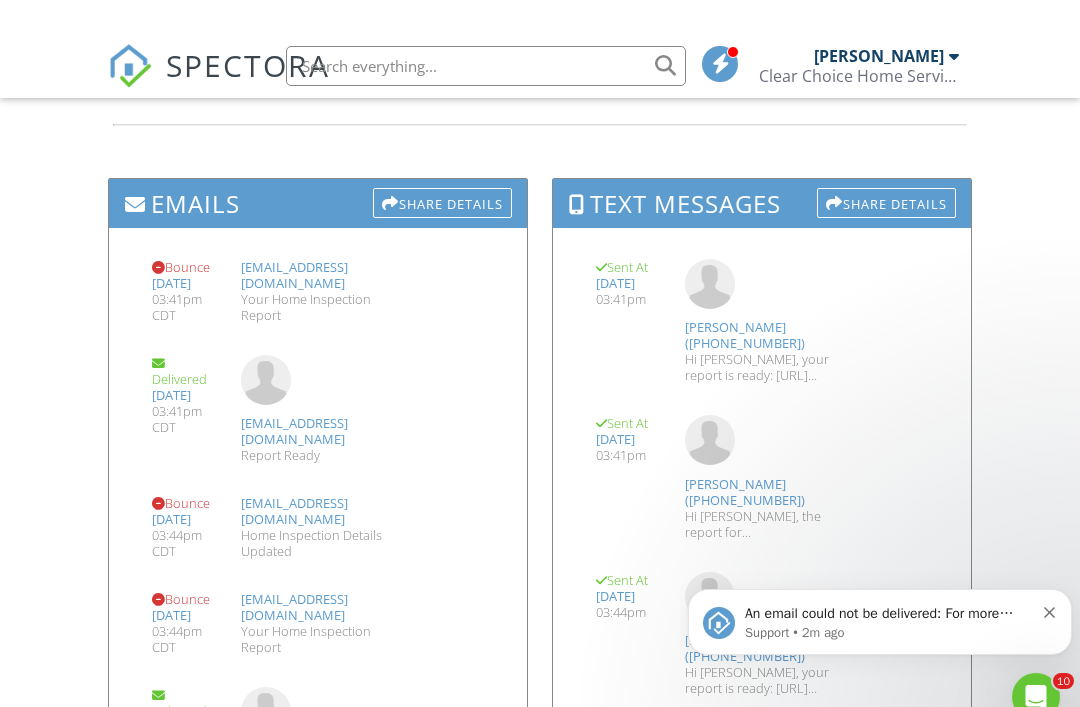 scroll, scrollTop: 2197, scrollLeft: 0, axis: vertical 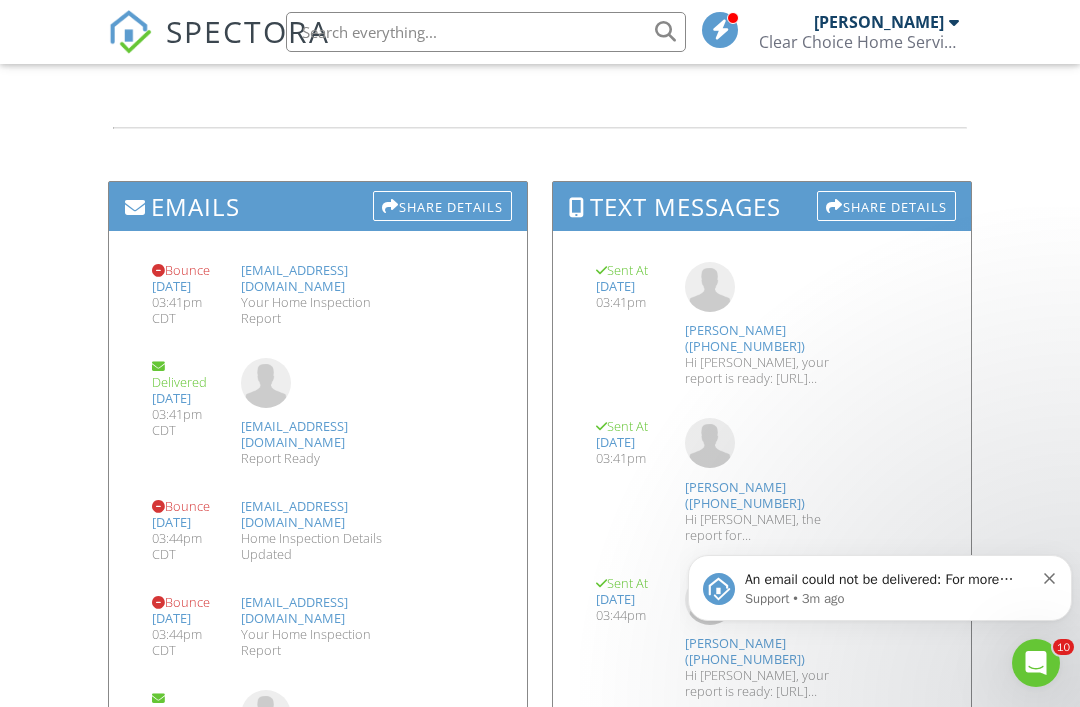 click on "An email could not be delivered:  For more information, view Why emails don't get delivered (Support Article)" at bounding box center (889, 580) 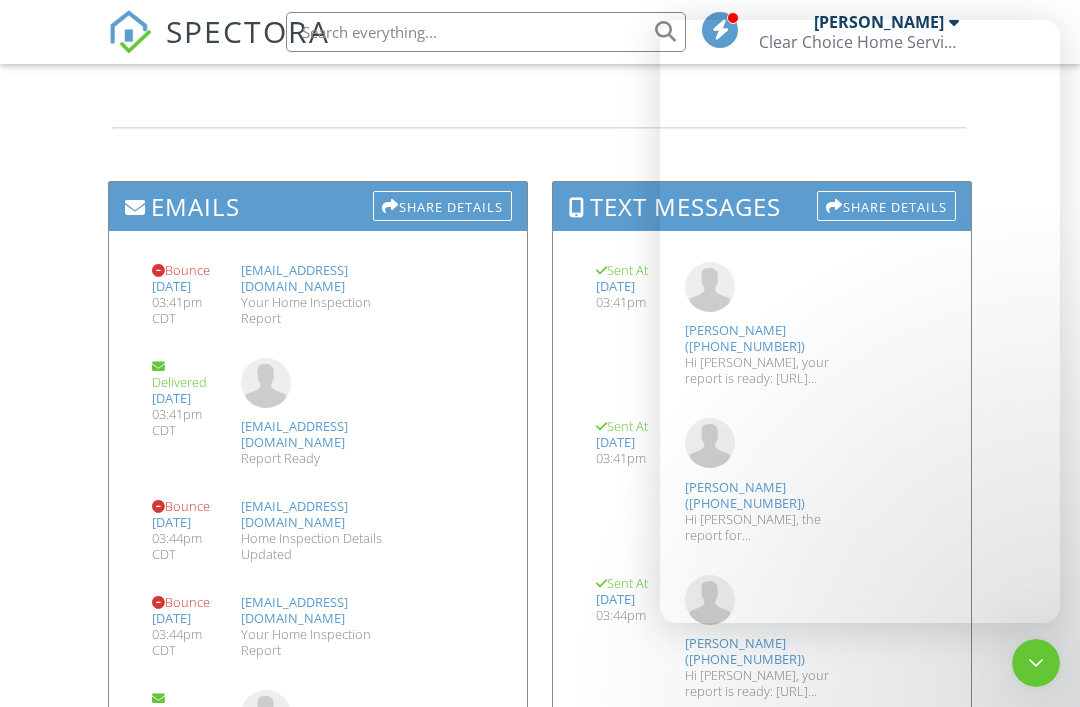 scroll, scrollTop: 2041, scrollLeft: 0, axis: vertical 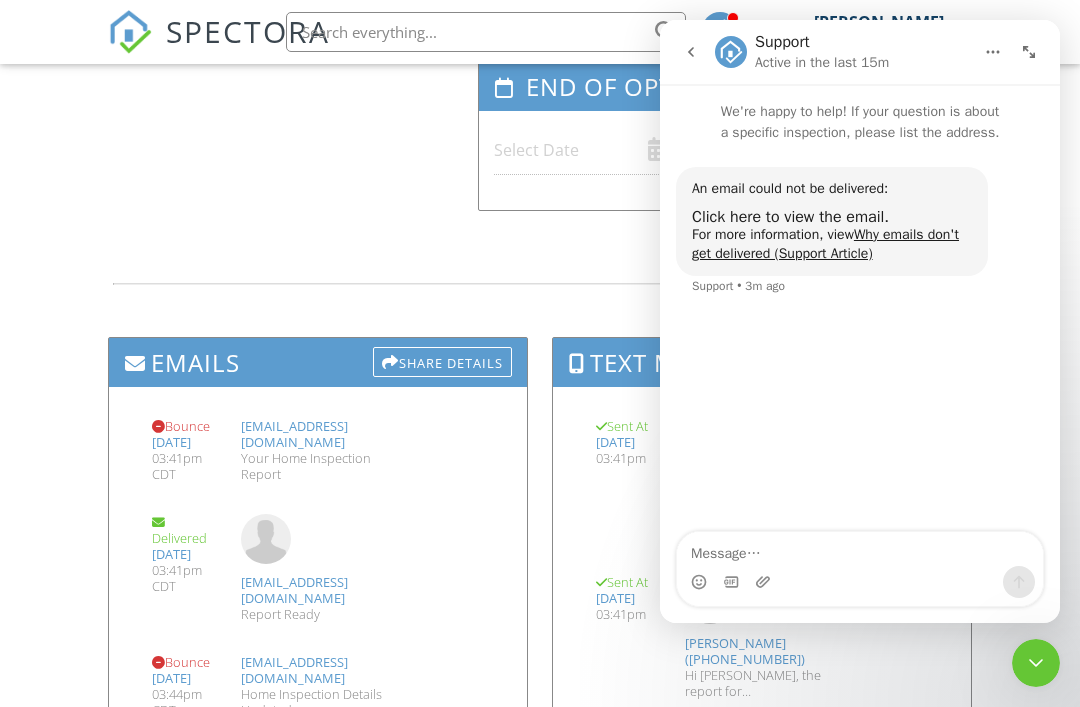 click at bounding box center (691, 52) 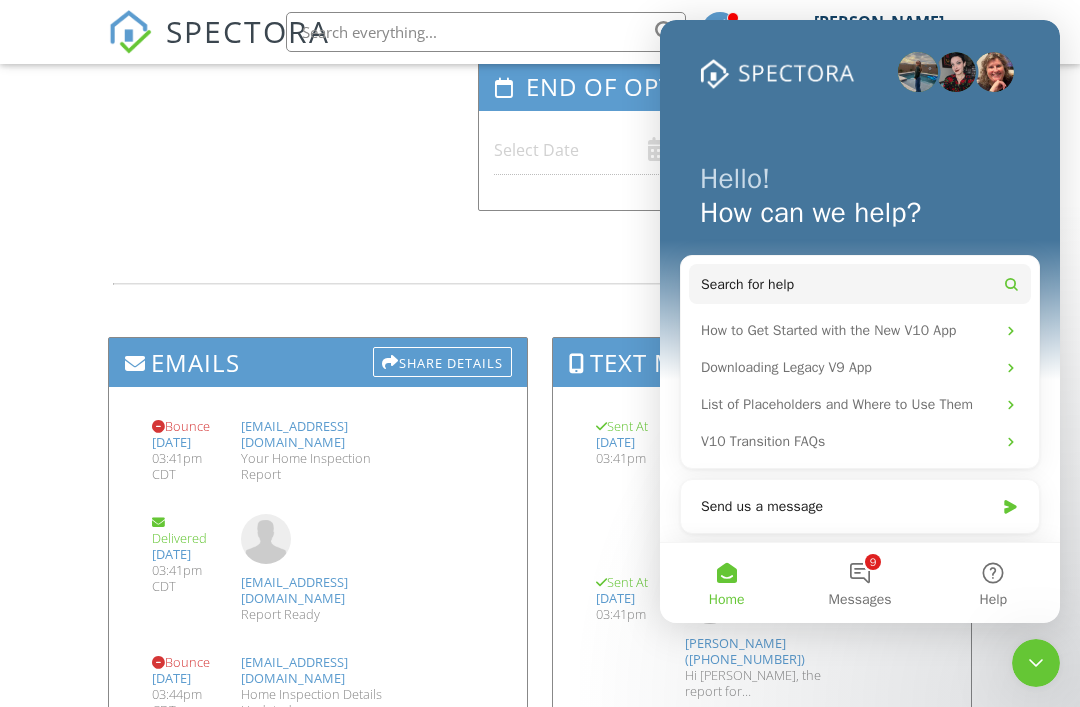 click 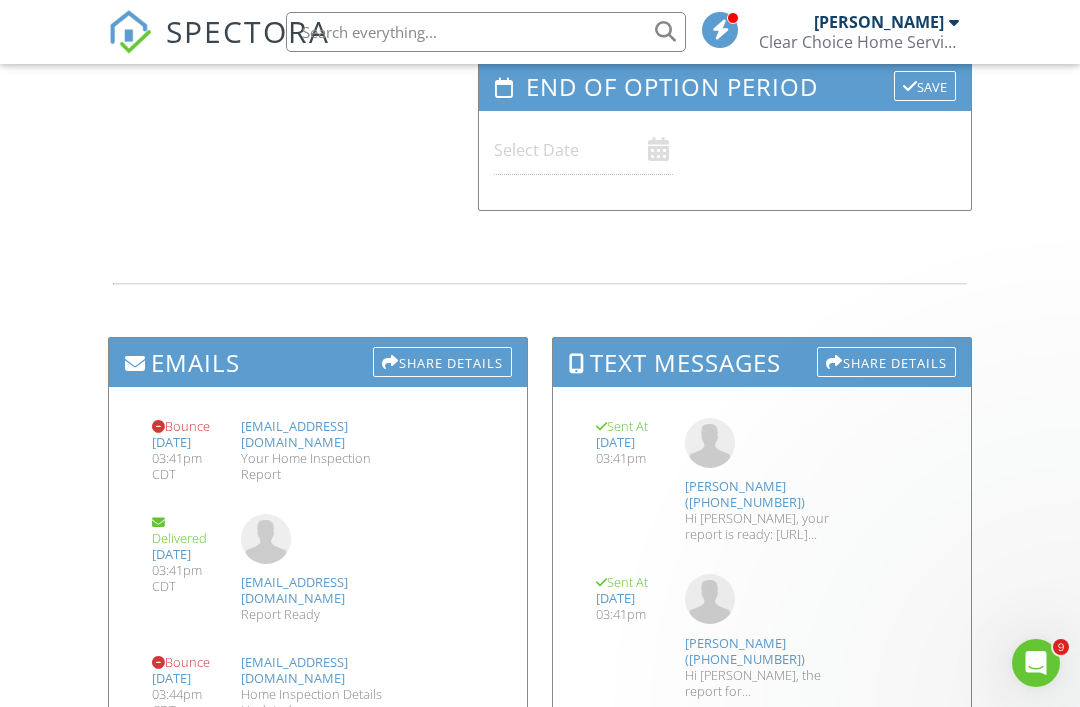 scroll, scrollTop: 0, scrollLeft: 0, axis: both 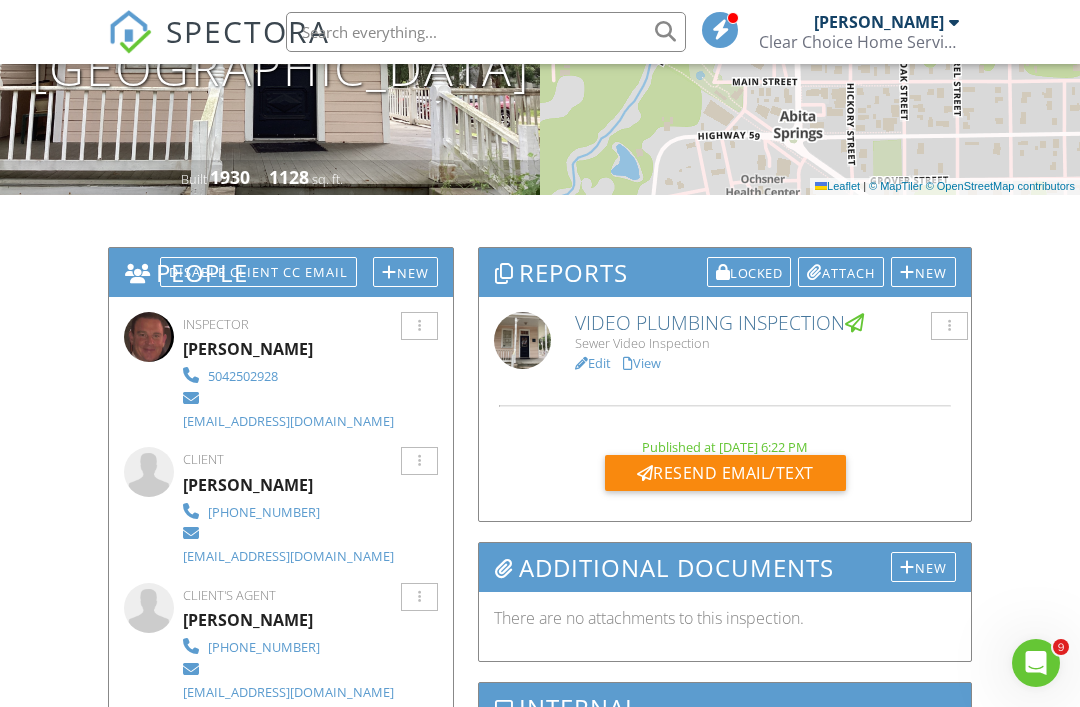 click at bounding box center (419, 461) 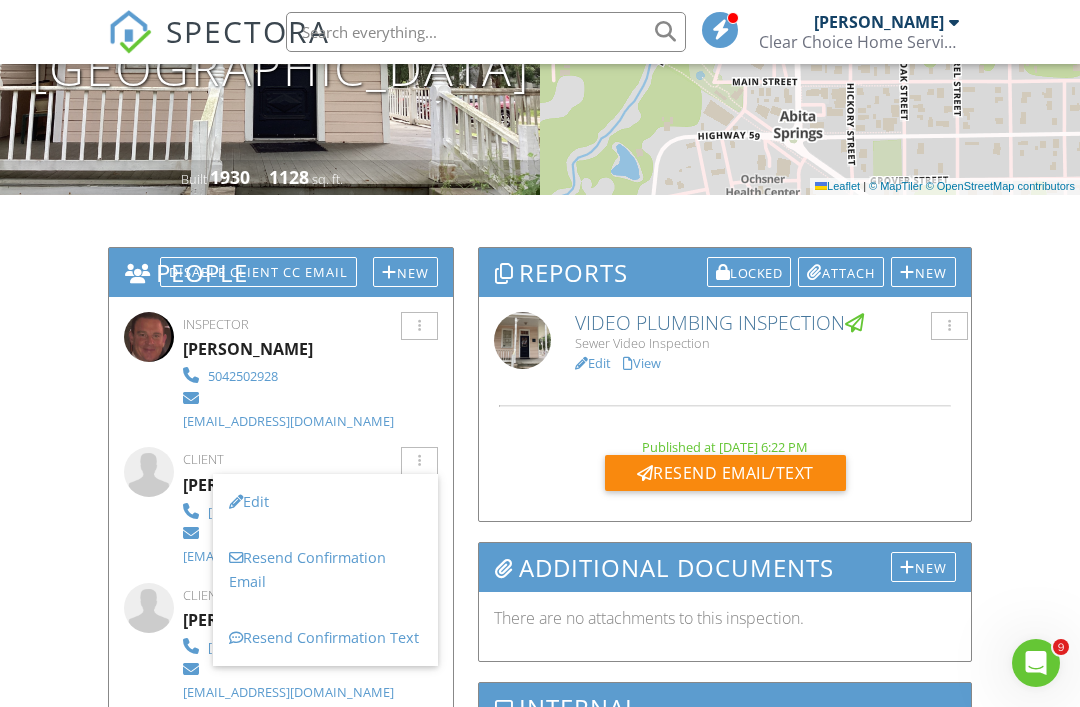 click on "Edit" at bounding box center [325, 502] 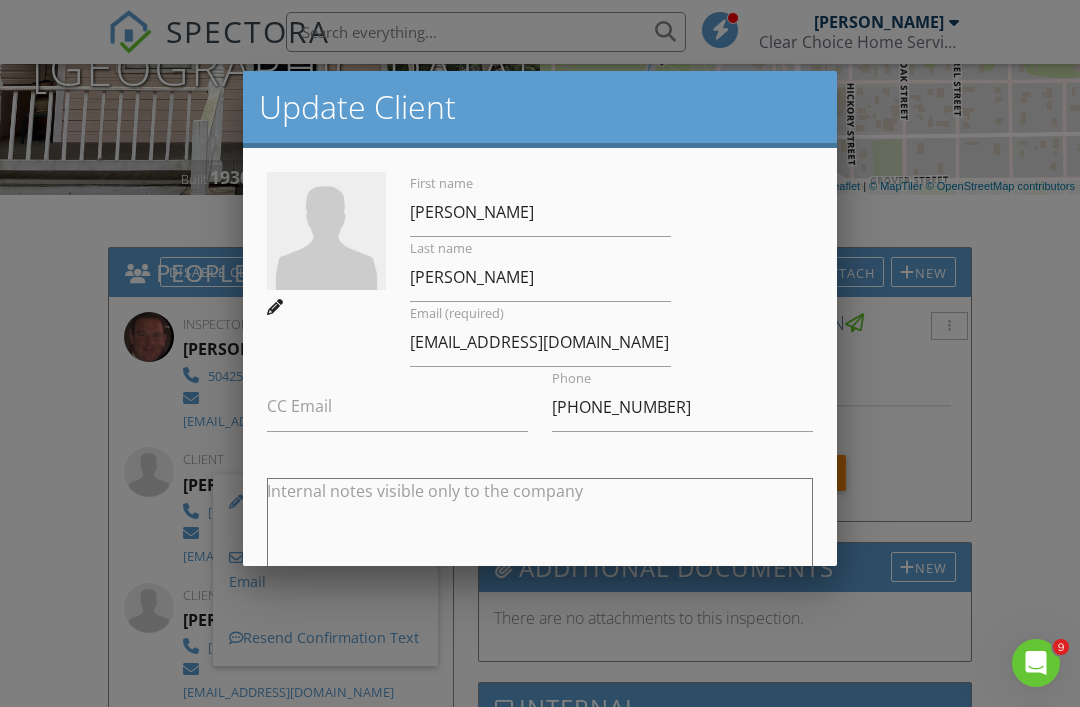 click on "CC Email" at bounding box center (299, 406) 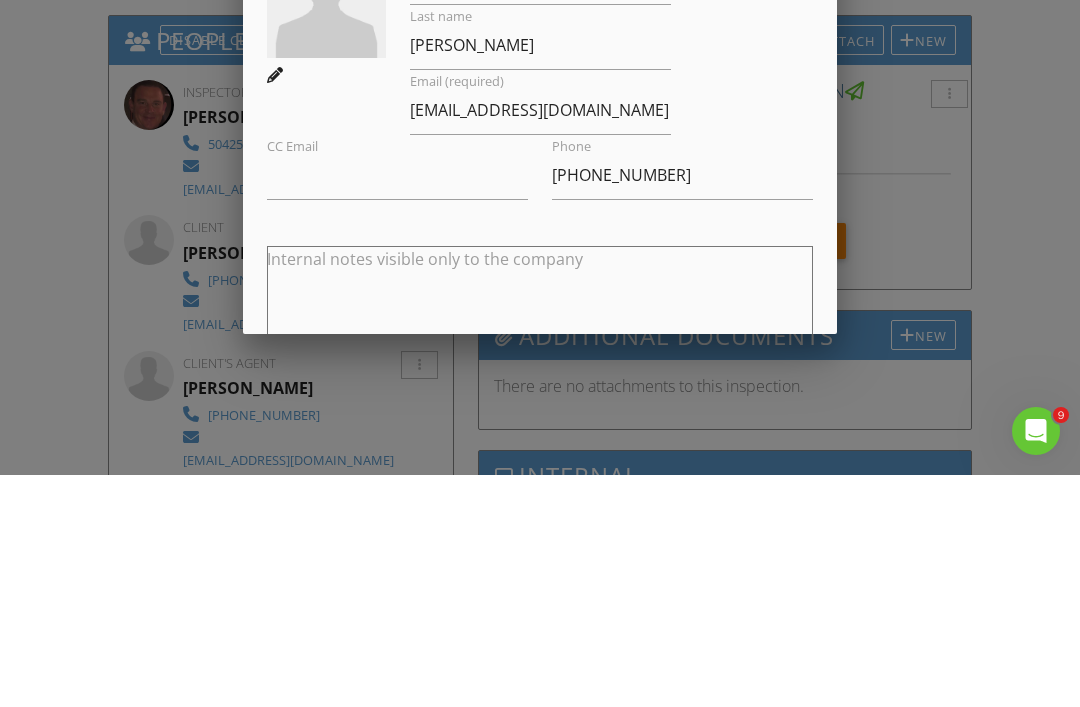click at bounding box center (540, 342) 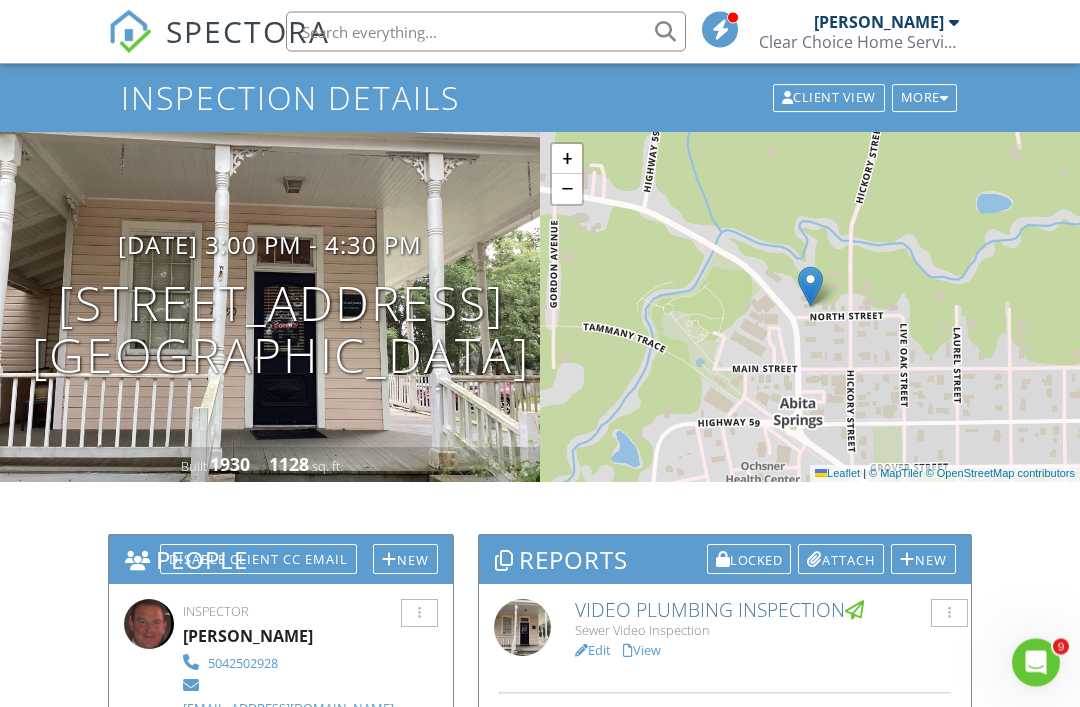scroll, scrollTop: 0, scrollLeft: 0, axis: both 